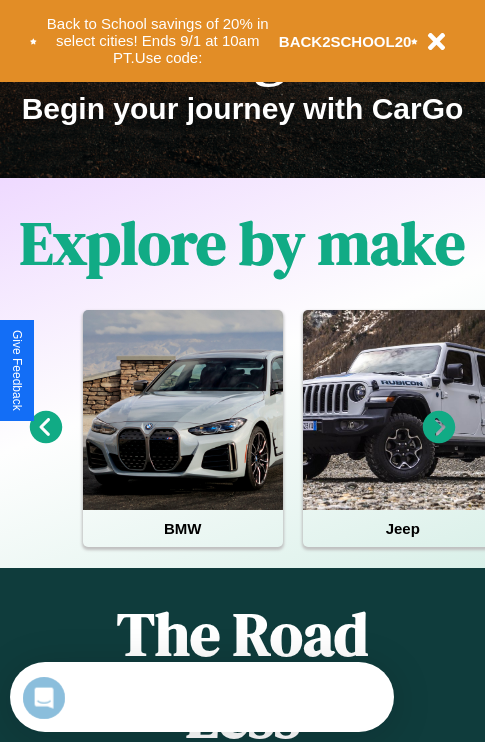 scroll, scrollTop: 308, scrollLeft: 0, axis: vertical 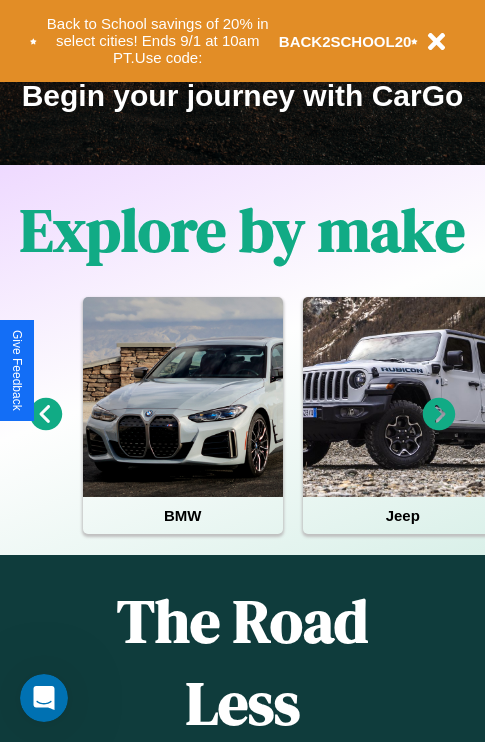 click 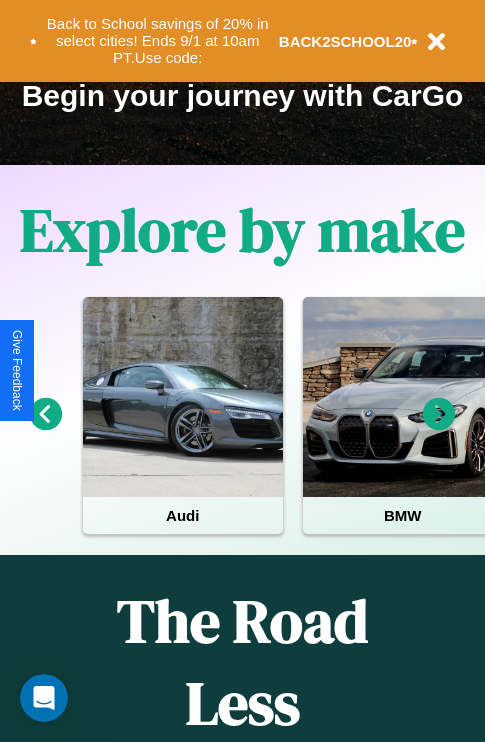 click 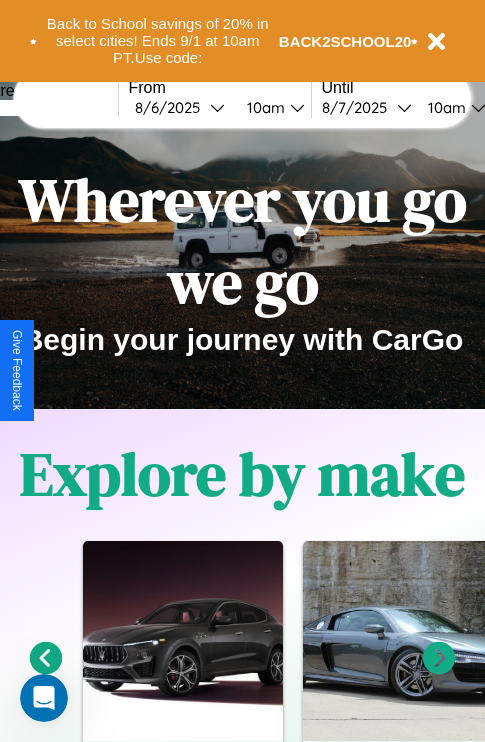 scroll, scrollTop: 0, scrollLeft: 0, axis: both 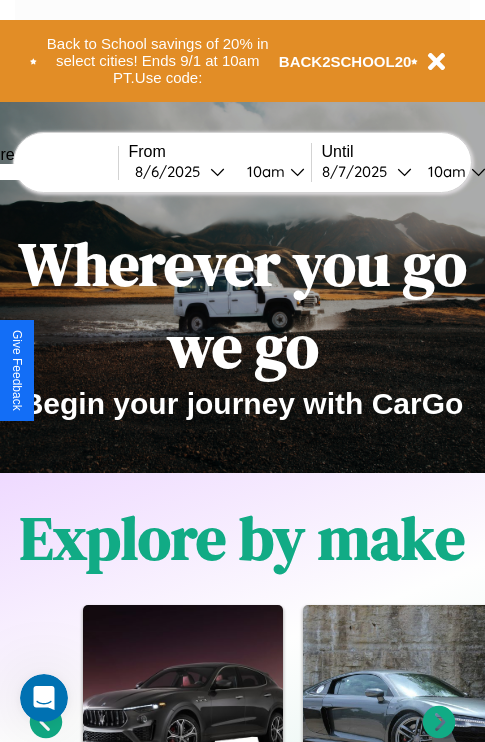 click at bounding box center [43, 172] 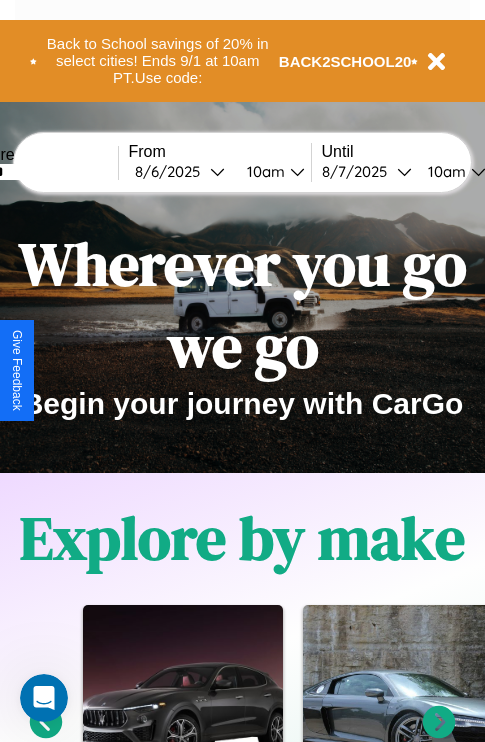 type on "******" 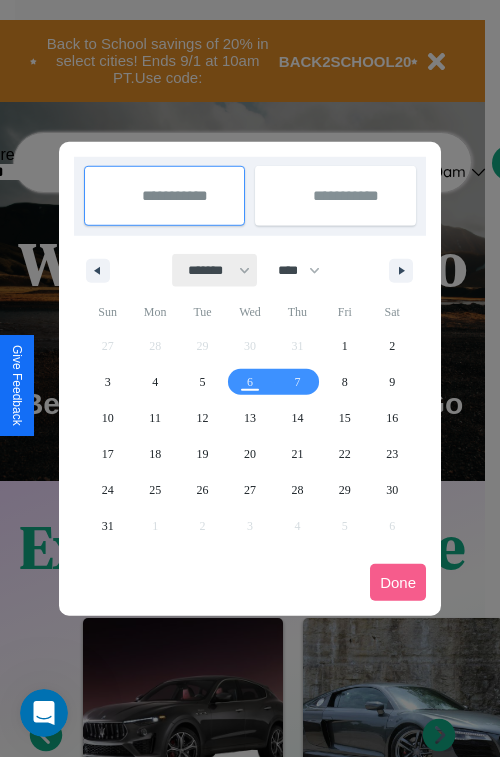 click on "******* ******** ***** ***** *** **** **** ****** ********* ******* ******** ********" at bounding box center (215, 270) 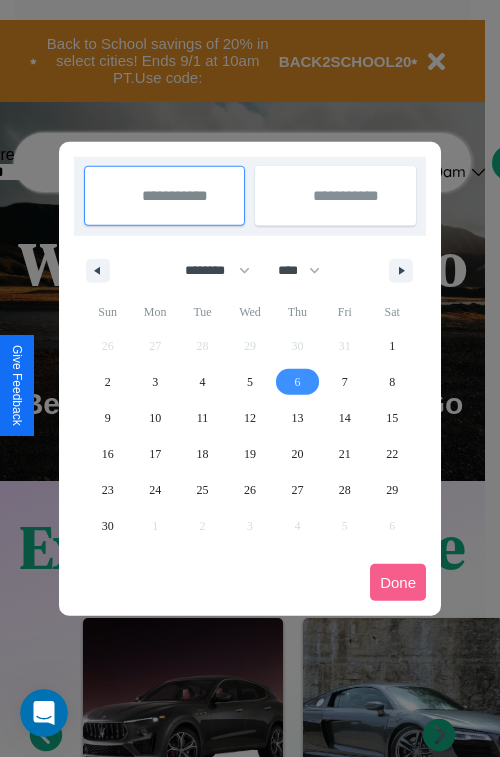 click on "6" at bounding box center (297, 382) 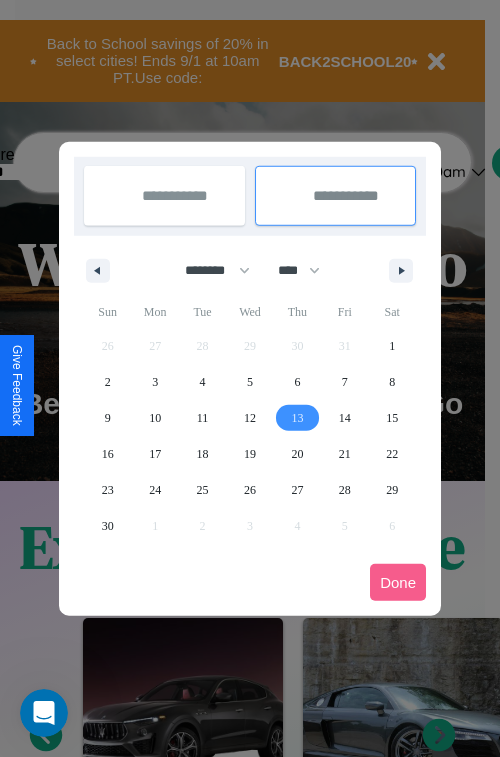 click on "13" at bounding box center (297, 418) 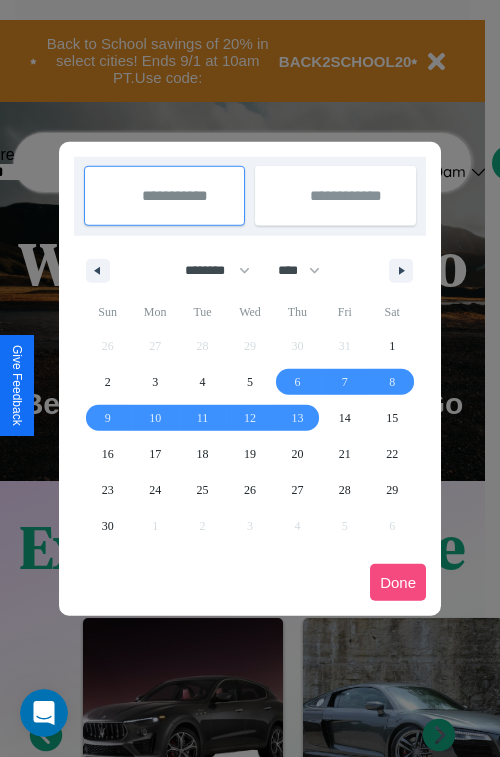 click on "Done" at bounding box center (398, 582) 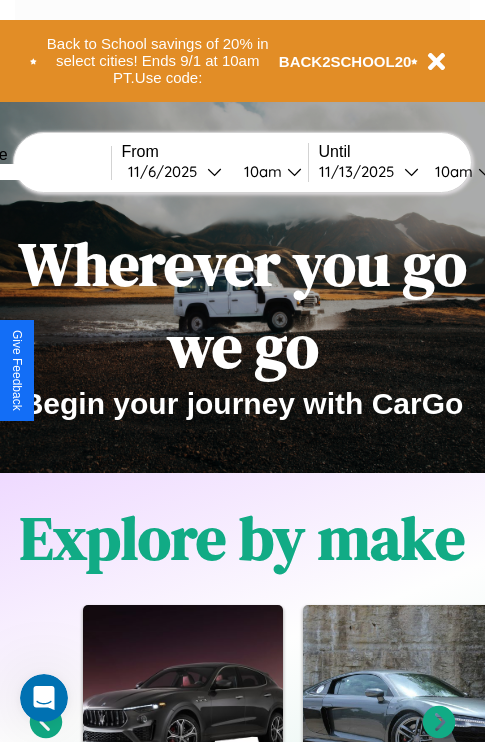 scroll, scrollTop: 0, scrollLeft: 74, axis: horizontal 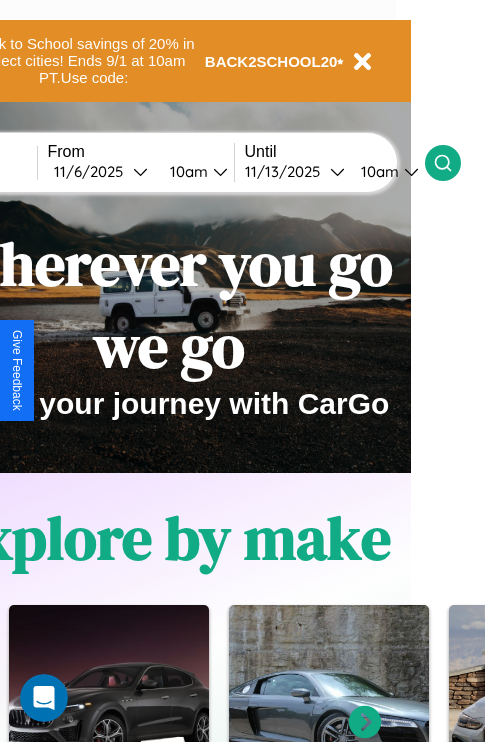 click 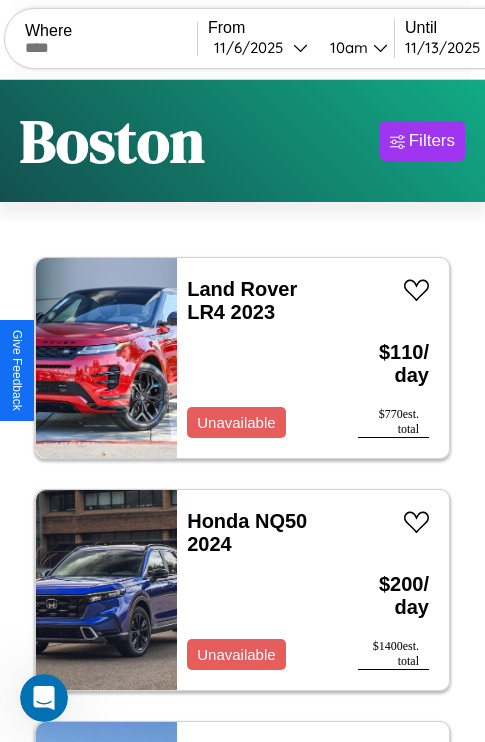 scroll, scrollTop: 95, scrollLeft: 0, axis: vertical 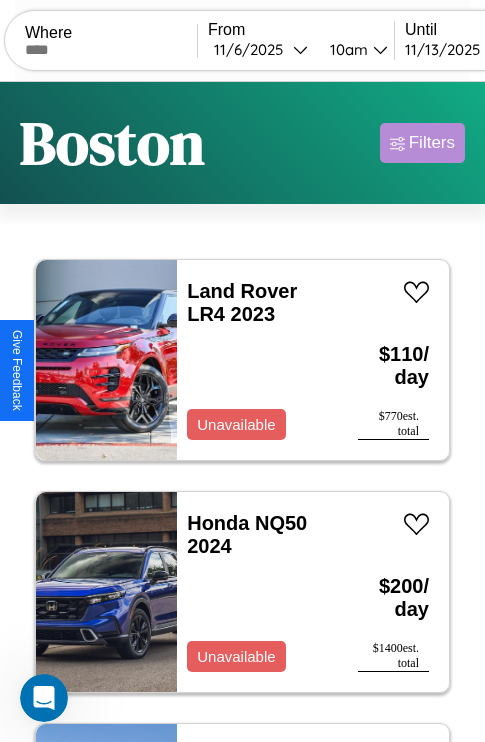 click on "Filters" at bounding box center [432, 143] 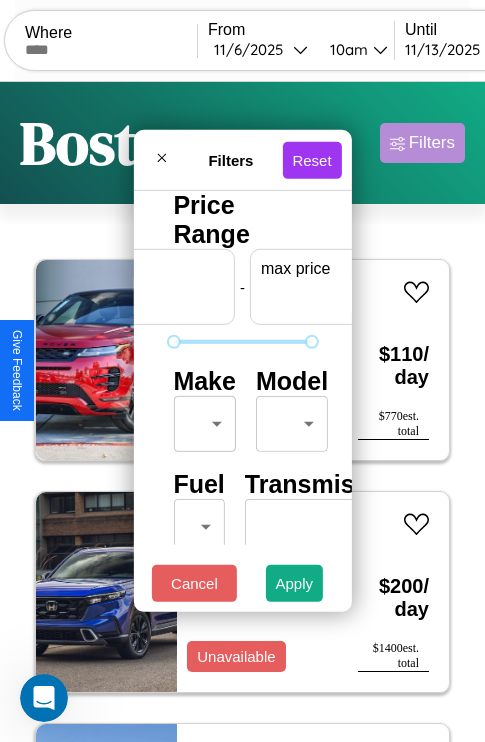 scroll, scrollTop: 0, scrollLeft: 124, axis: horizontal 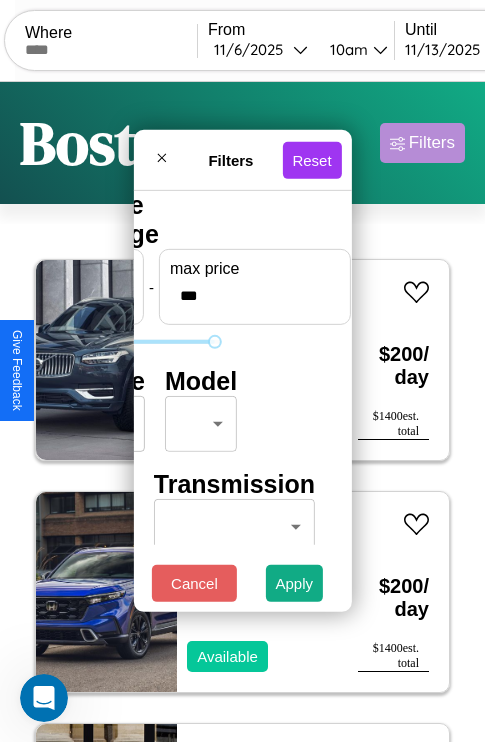 type on "***" 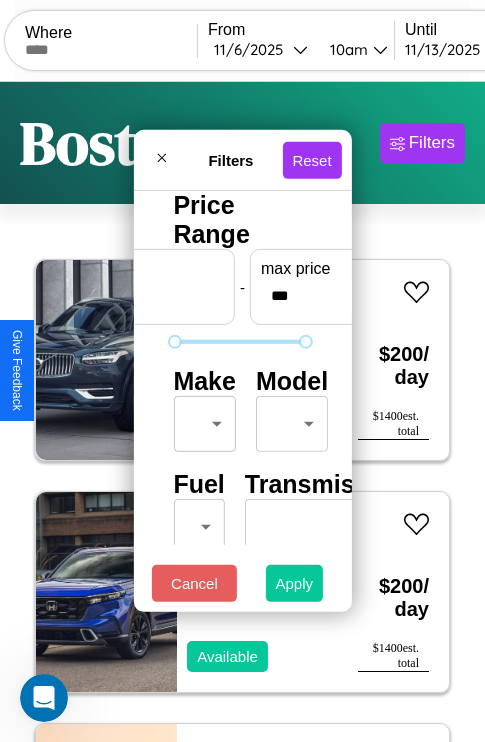 type on "*" 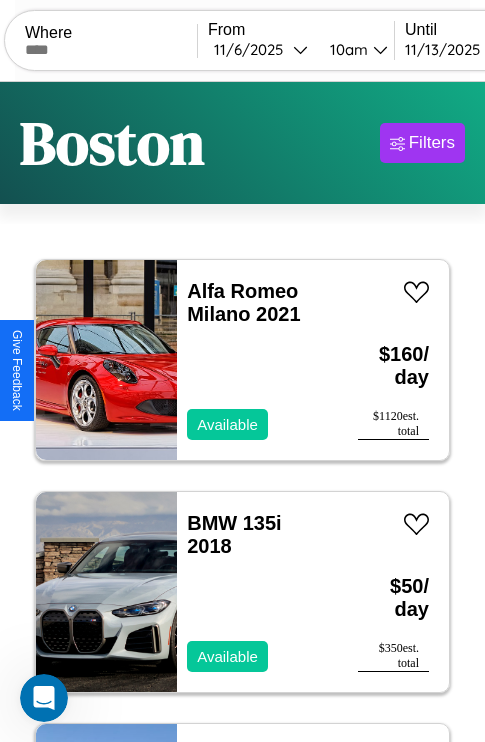 scroll, scrollTop: 66, scrollLeft: 0, axis: vertical 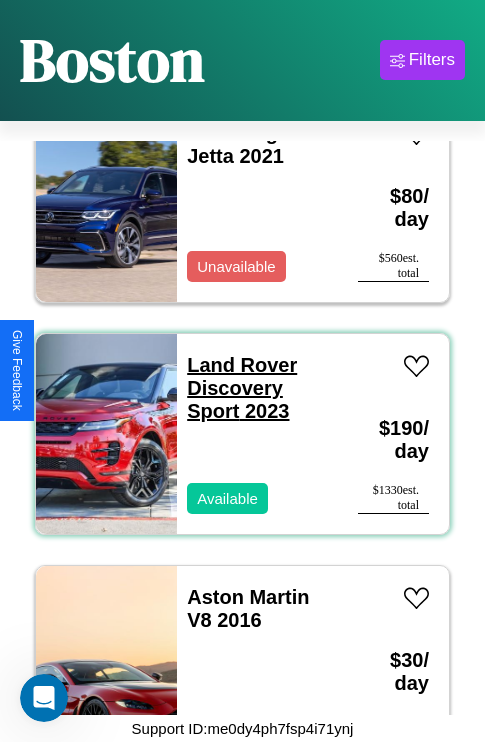 click on "Land Rover   Discovery Sport   2023" at bounding box center (242, 388) 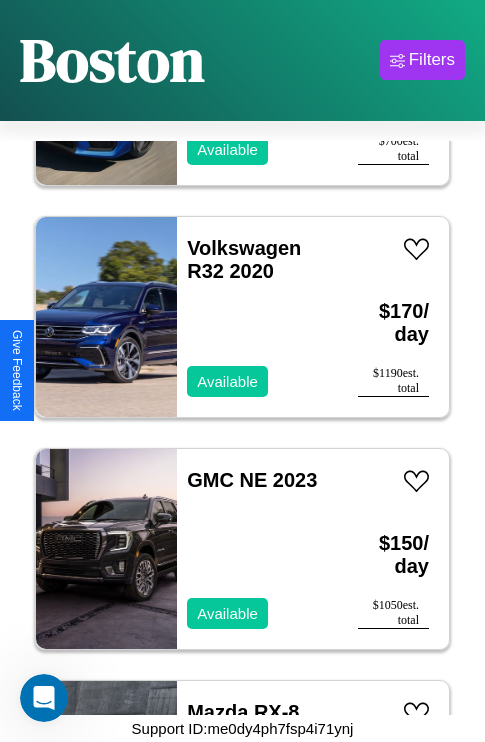 scroll, scrollTop: 5179, scrollLeft: 0, axis: vertical 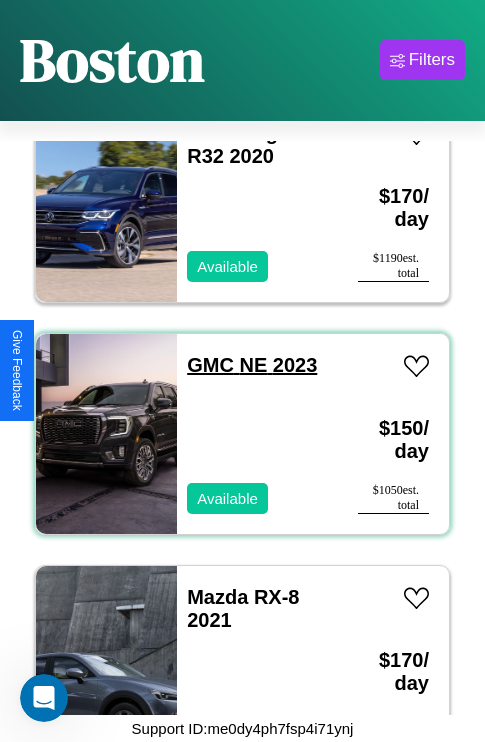 click on "GMC   NE   2023" at bounding box center (252, 365) 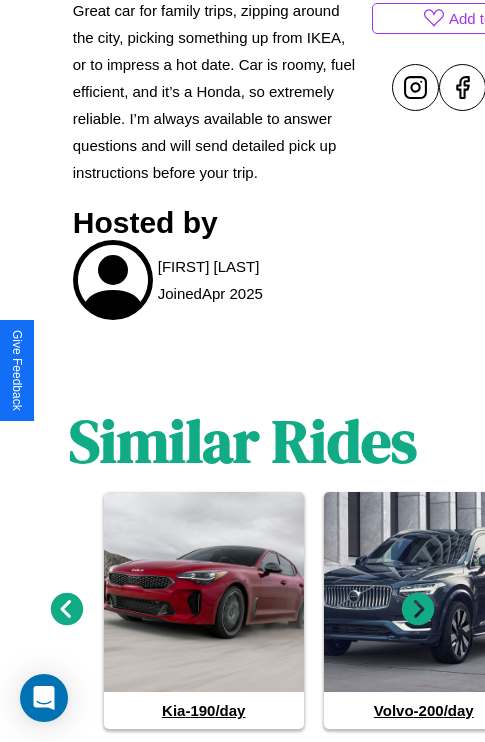 scroll, scrollTop: 1034, scrollLeft: 0, axis: vertical 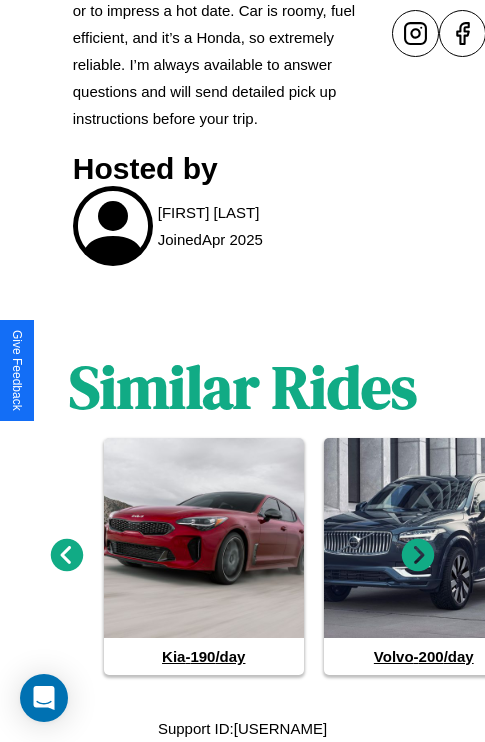 click 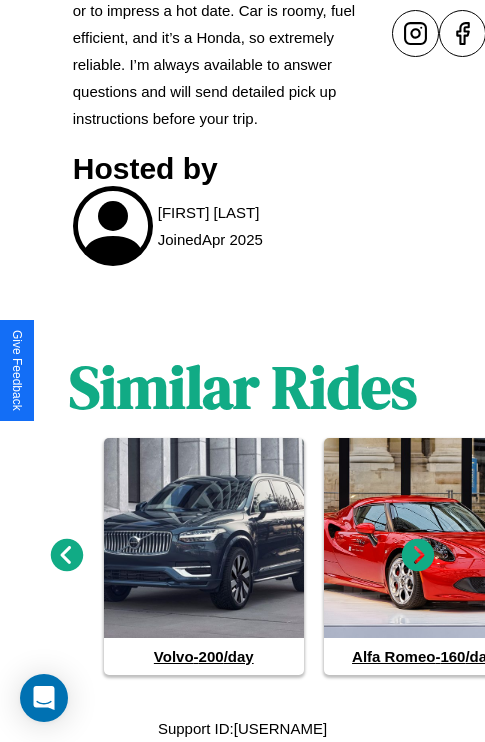 click 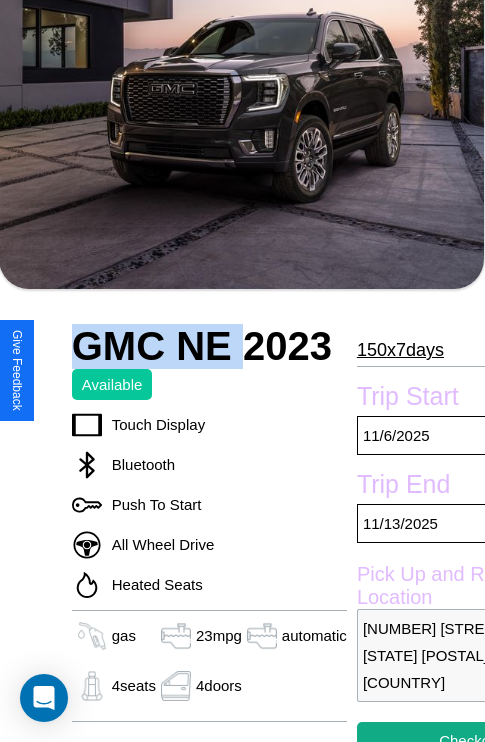 scroll, scrollTop: 440, scrollLeft: 84, axis: both 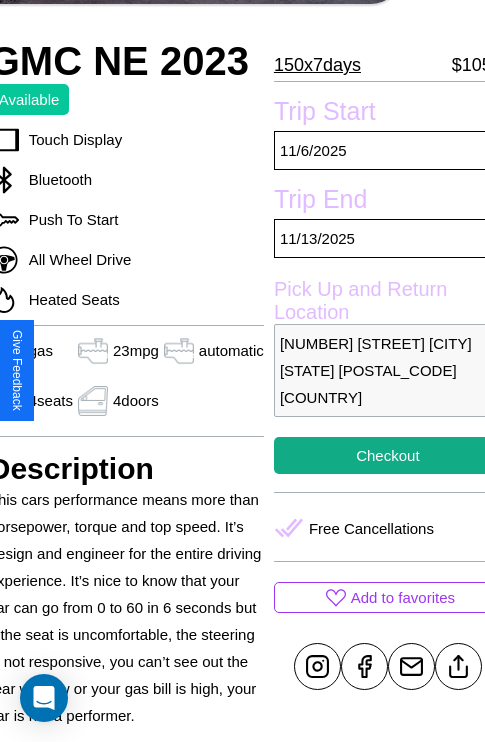 click on "[NUMBER] [STREET] [CITY] [STATE] [POSTAL_CODE] [COUNTRY]" at bounding box center (388, 370) 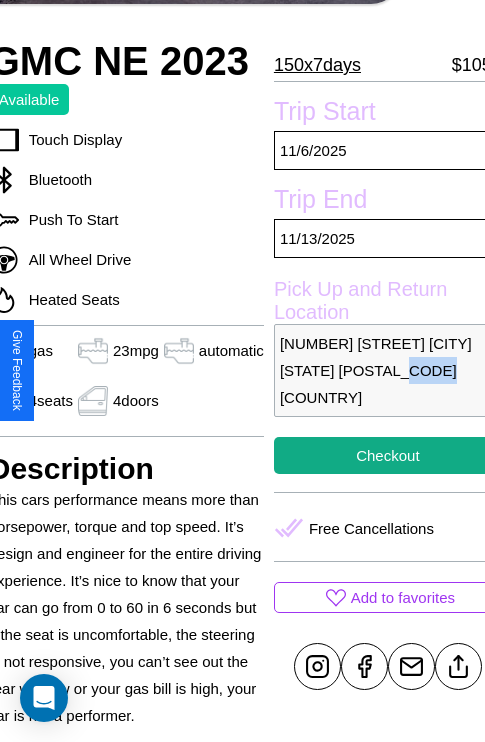 click on "[NUMBER] [STREET] [CITY] [STATE] [POSTAL_CODE] [COUNTRY]" at bounding box center (388, 370) 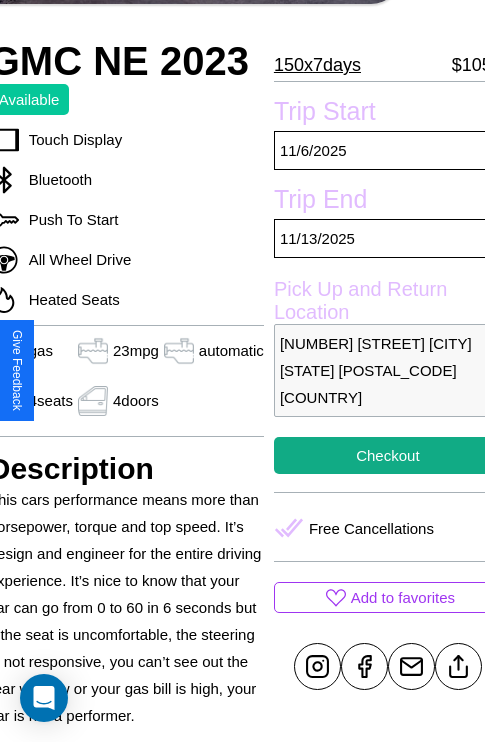 click on "[NUMBER] [STREET] [CITY] [STATE] [POSTAL_CODE] [COUNTRY]" at bounding box center [388, 370] 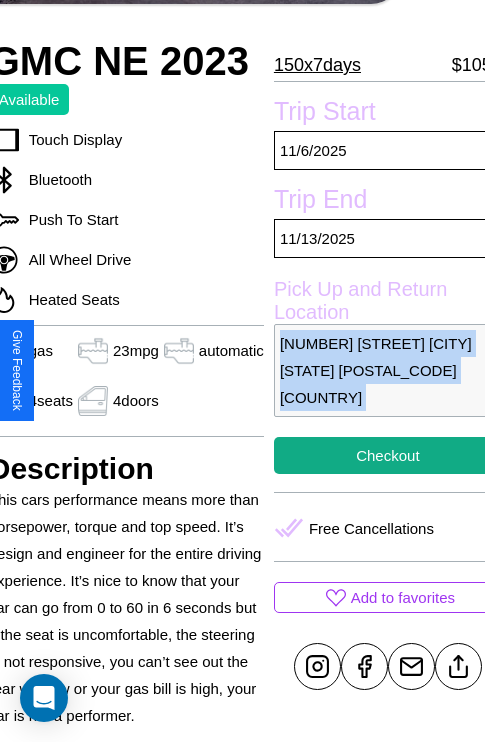 click on "[NUMBER] [STREET] [CITY] [STATE] [POSTAL_CODE] [COUNTRY]" at bounding box center [388, 370] 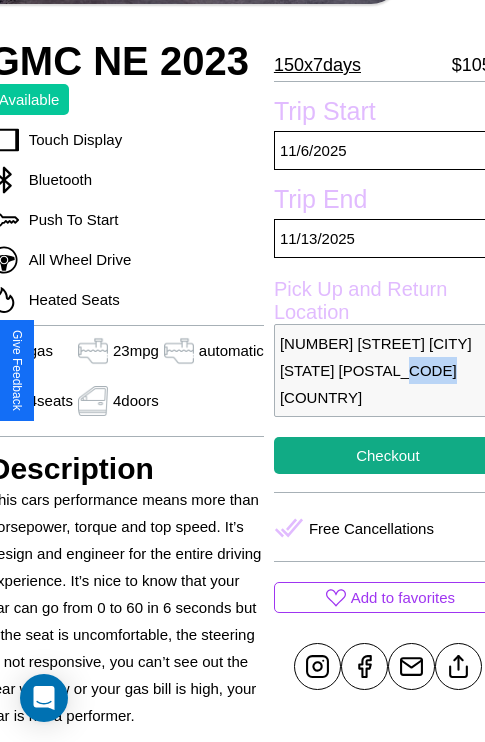 click on "[NUMBER] [STREET] [CITY] [STATE] [POSTAL_CODE] [COUNTRY]" at bounding box center [388, 370] 